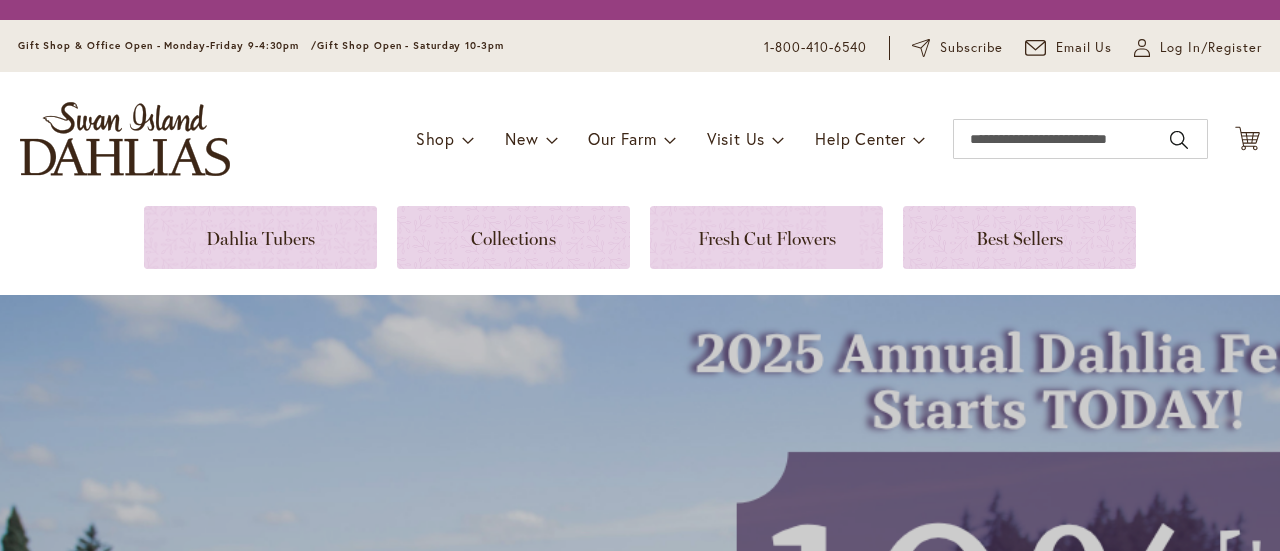 scroll, scrollTop: 0, scrollLeft: 0, axis: both 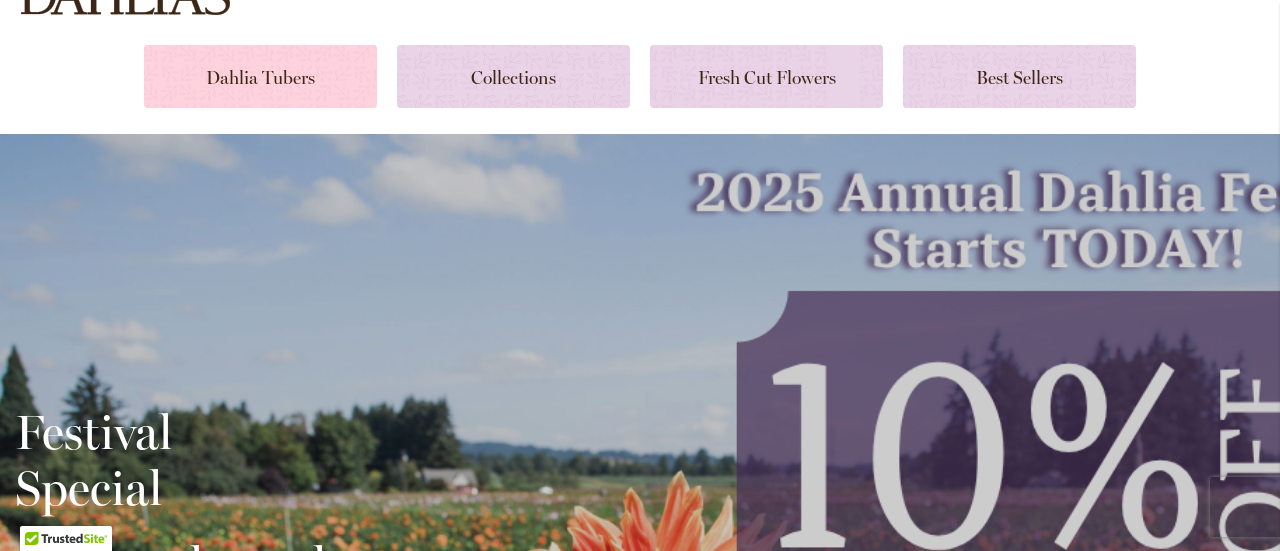 click at bounding box center (260, 76) 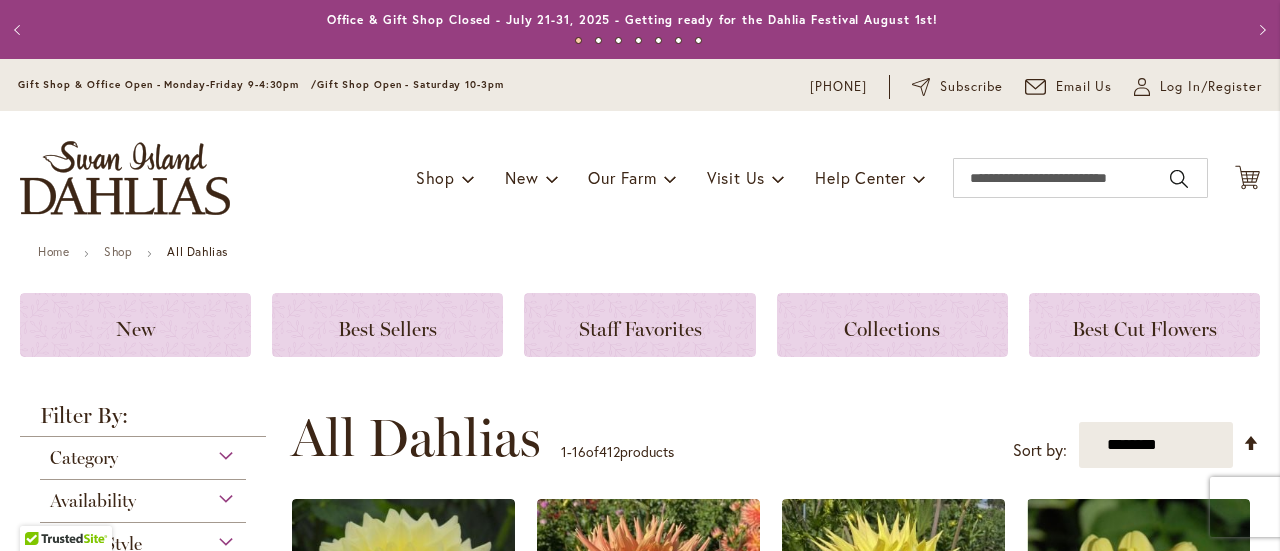 scroll, scrollTop: 0, scrollLeft: 0, axis: both 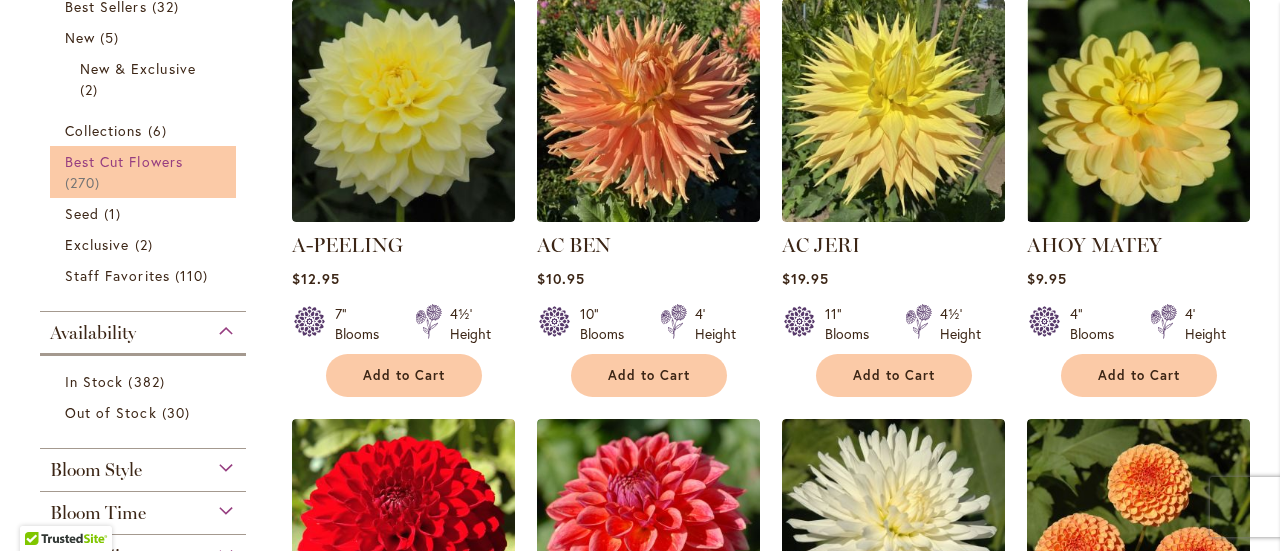 click on "Best Cut Flowers
270
items" at bounding box center [145, 172] 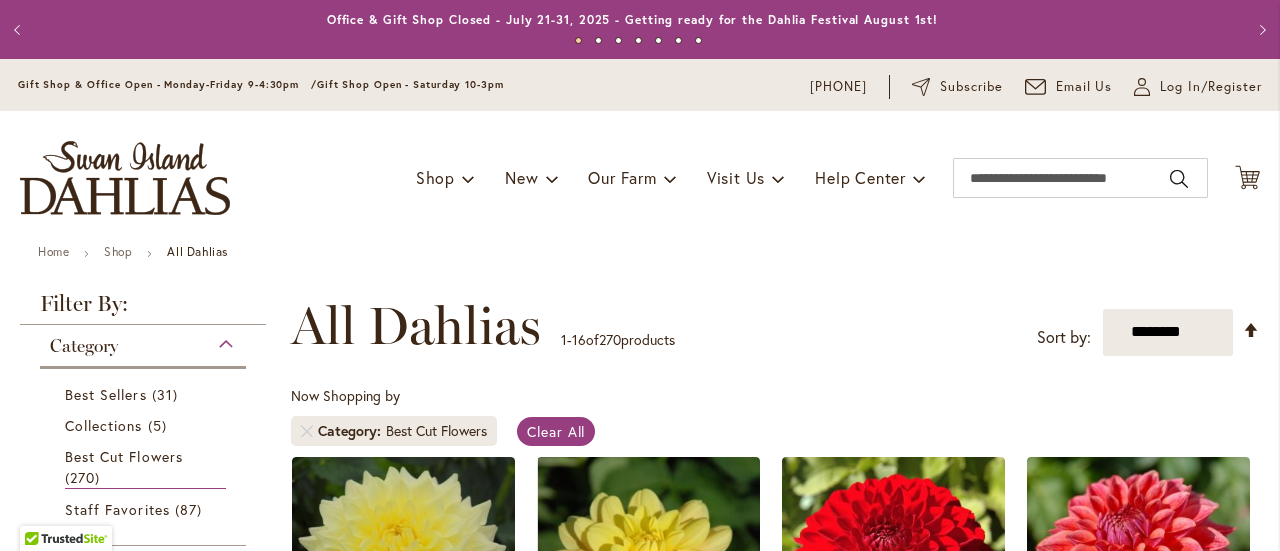 scroll, scrollTop: 0, scrollLeft: 0, axis: both 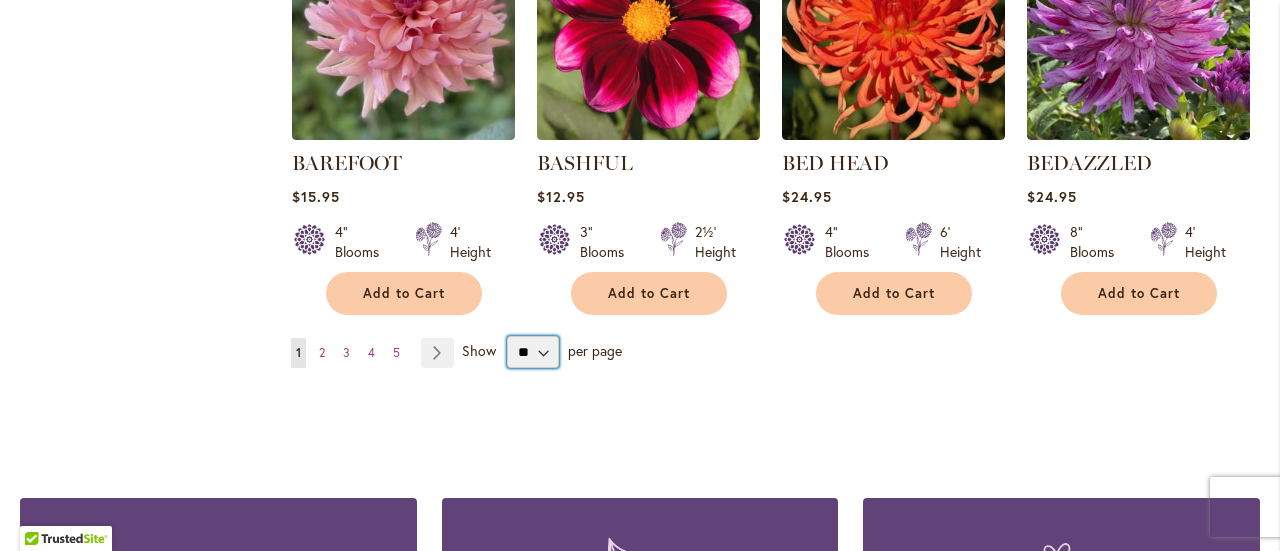 click on "**
**
**
**" at bounding box center (533, 352) 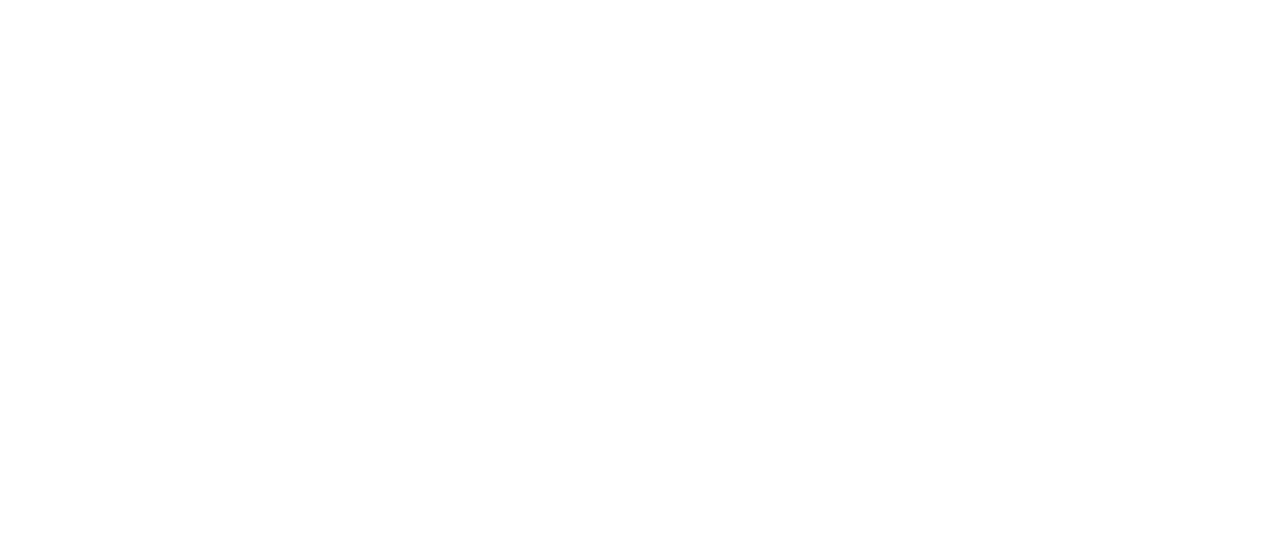 scroll, scrollTop: 0, scrollLeft: 0, axis: both 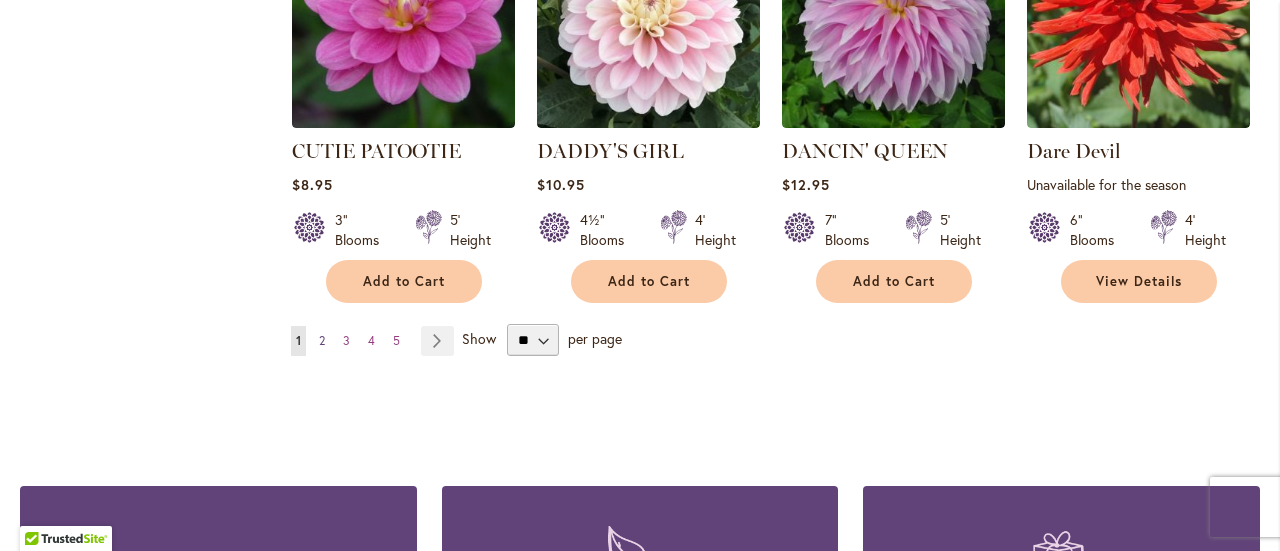 click on "Page
2" at bounding box center [322, 341] 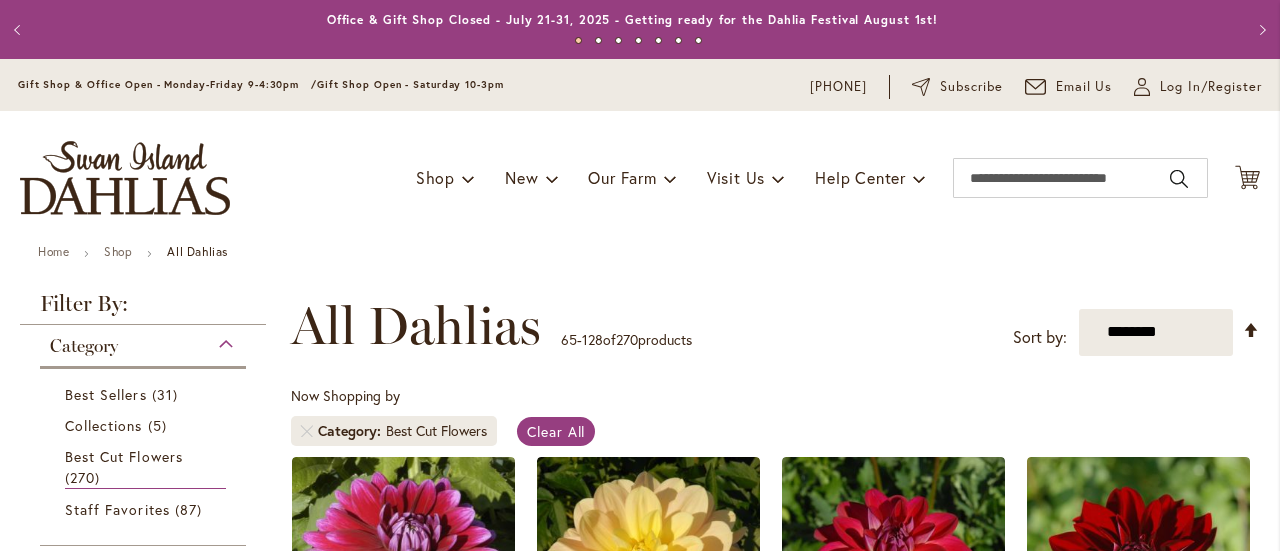 scroll, scrollTop: 0, scrollLeft: 0, axis: both 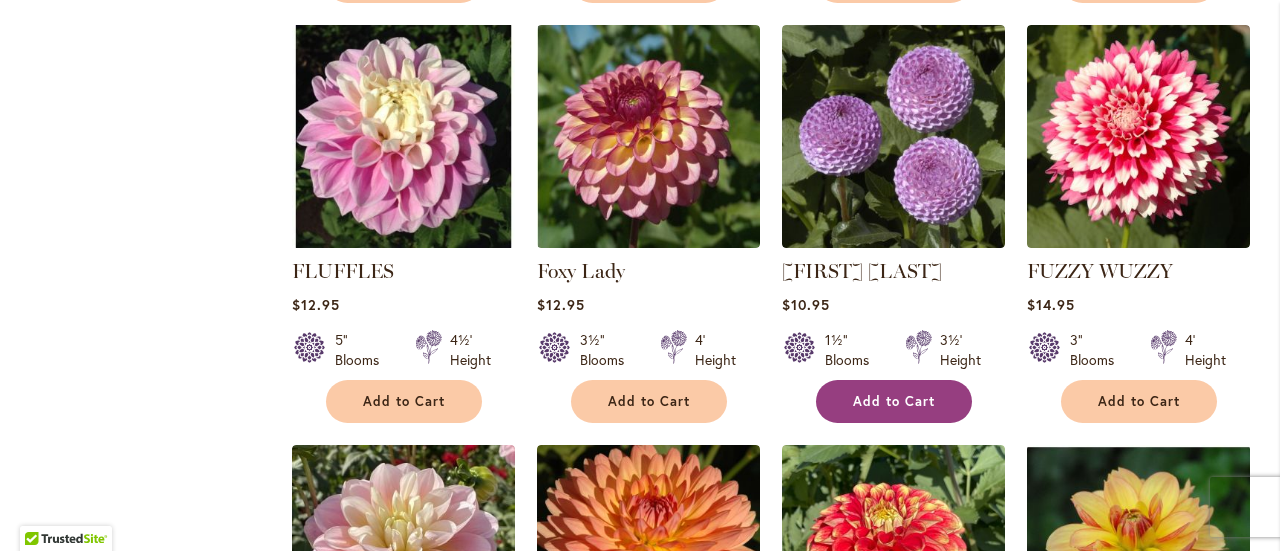 click on "Add to Cart" at bounding box center (894, 401) 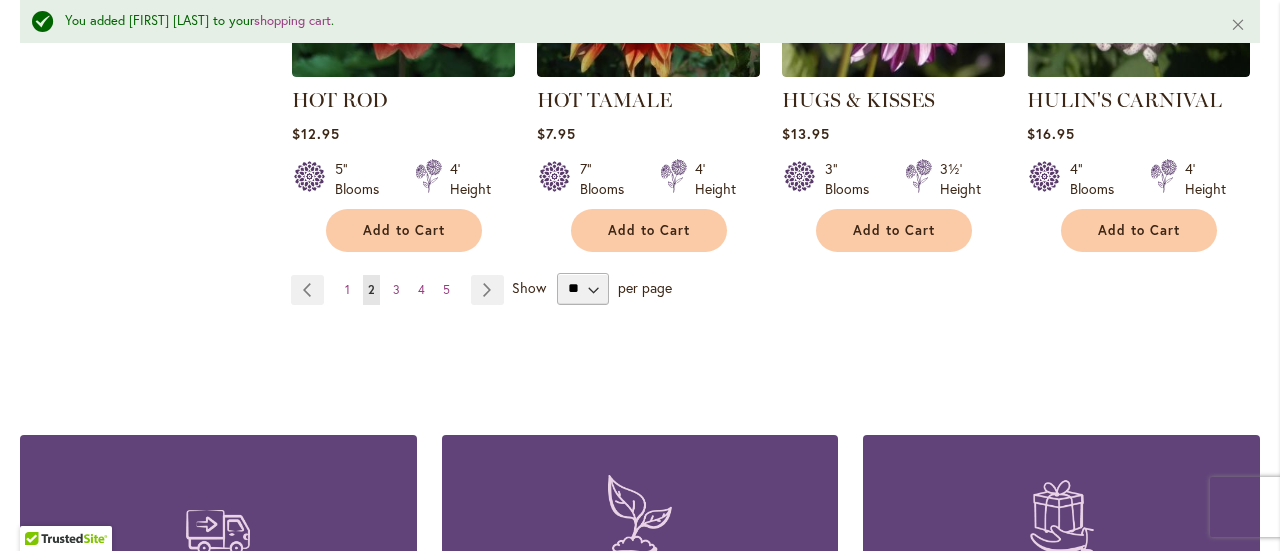 scroll, scrollTop: 7152, scrollLeft: 0, axis: vertical 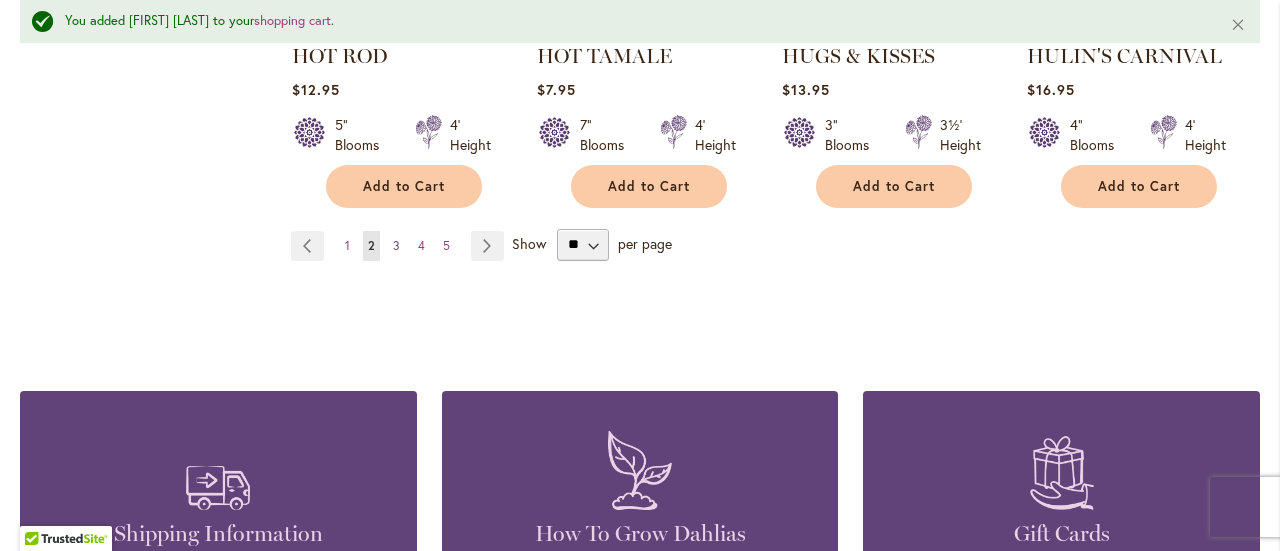 click on "3" at bounding box center [396, 245] 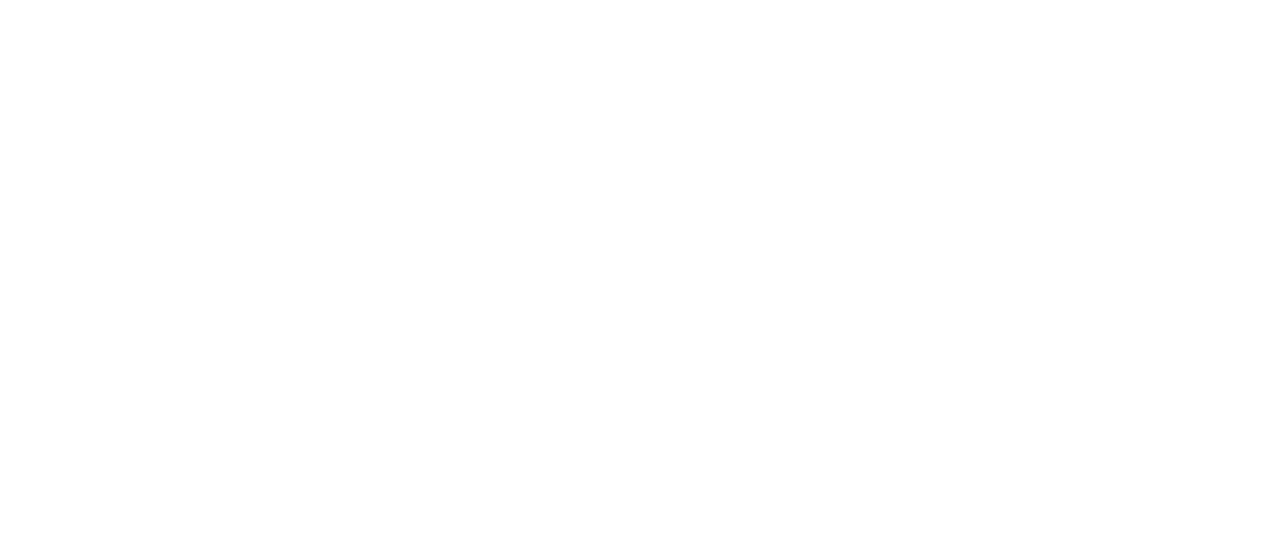 scroll, scrollTop: 0, scrollLeft: 0, axis: both 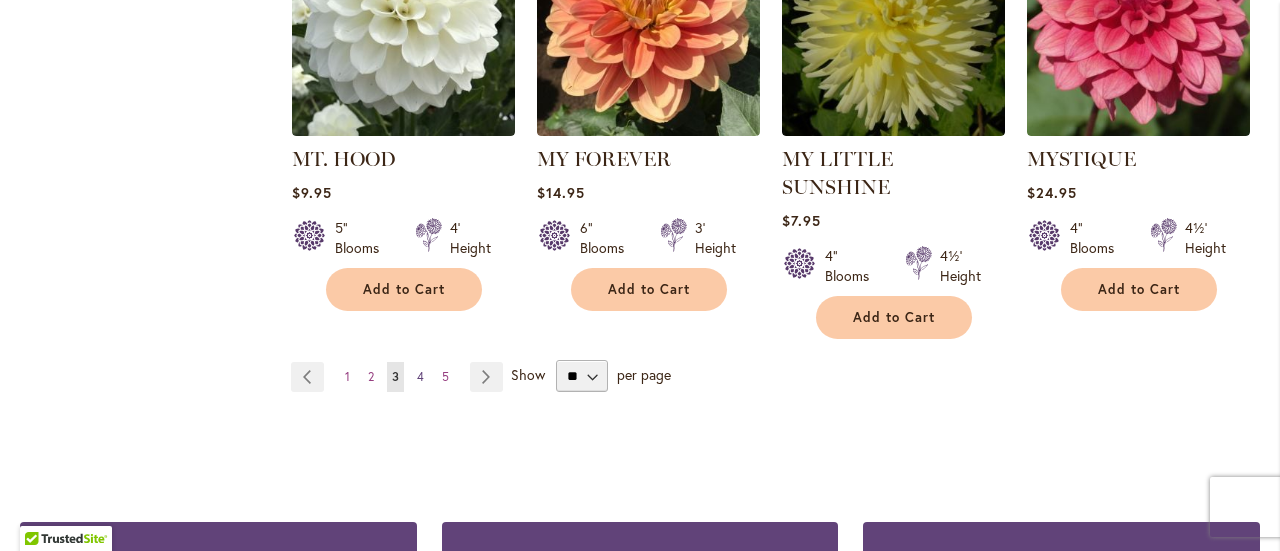 click on "4" at bounding box center (420, 376) 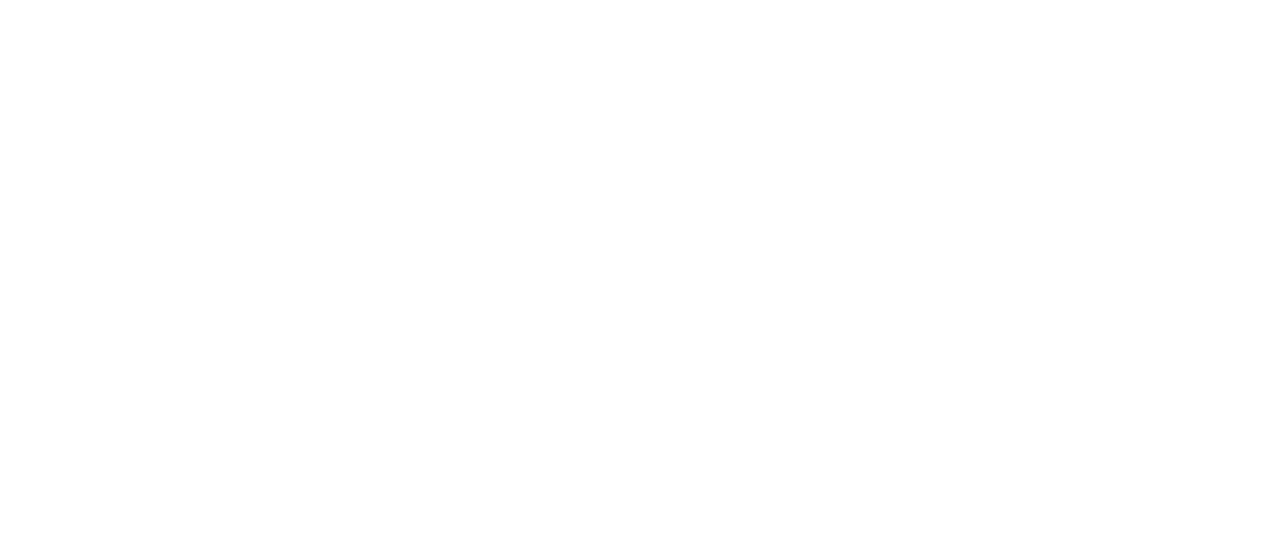 scroll, scrollTop: 0, scrollLeft: 0, axis: both 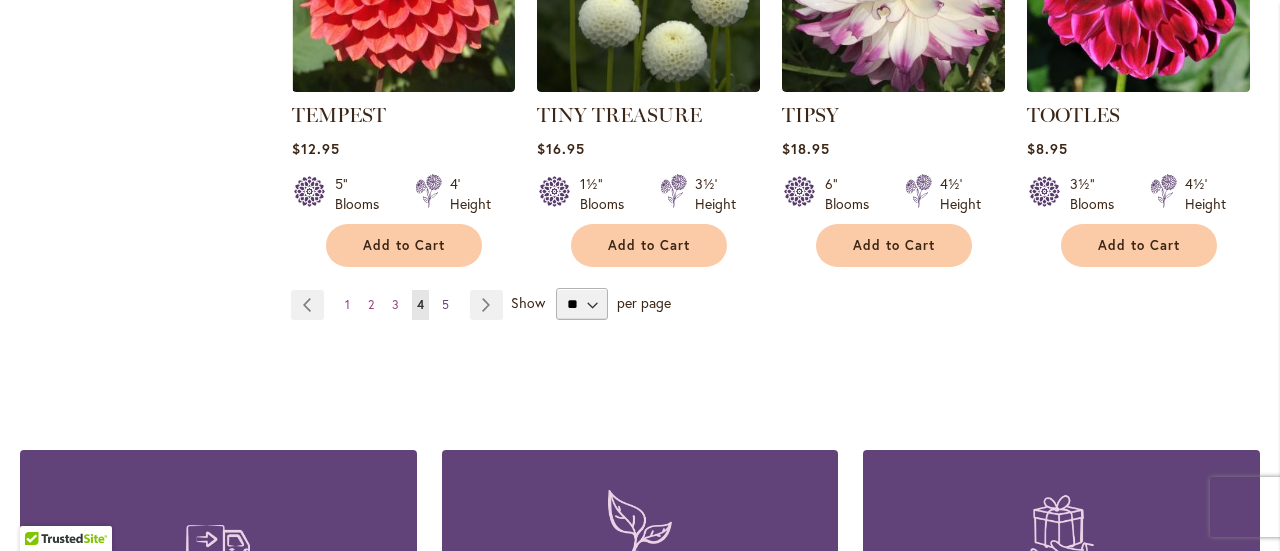click on "Page
5" at bounding box center [445, 305] 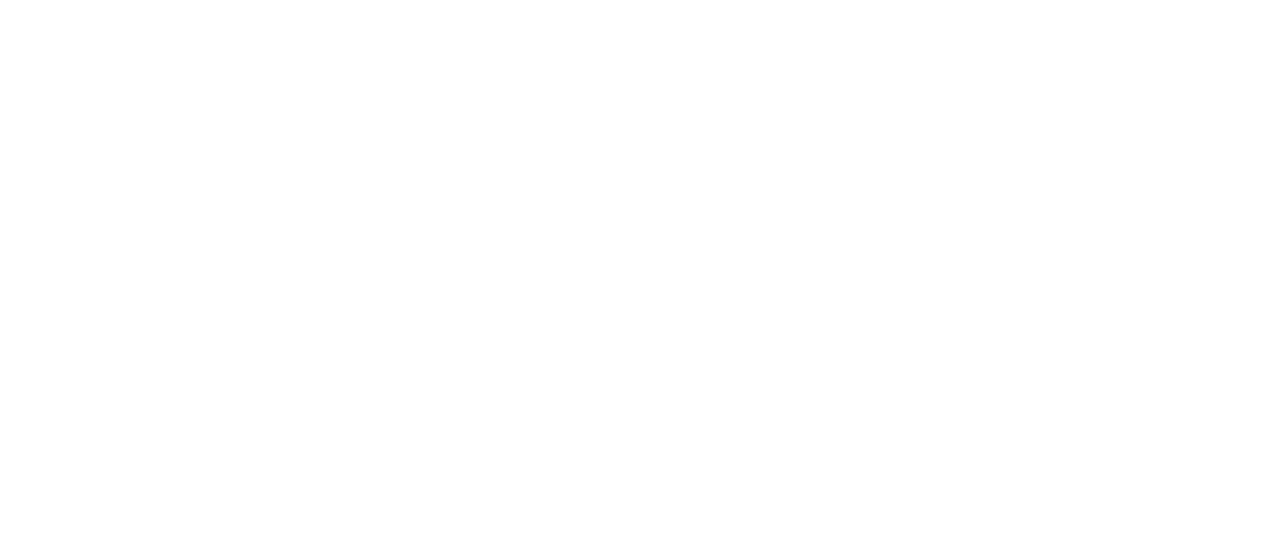scroll, scrollTop: 0, scrollLeft: 0, axis: both 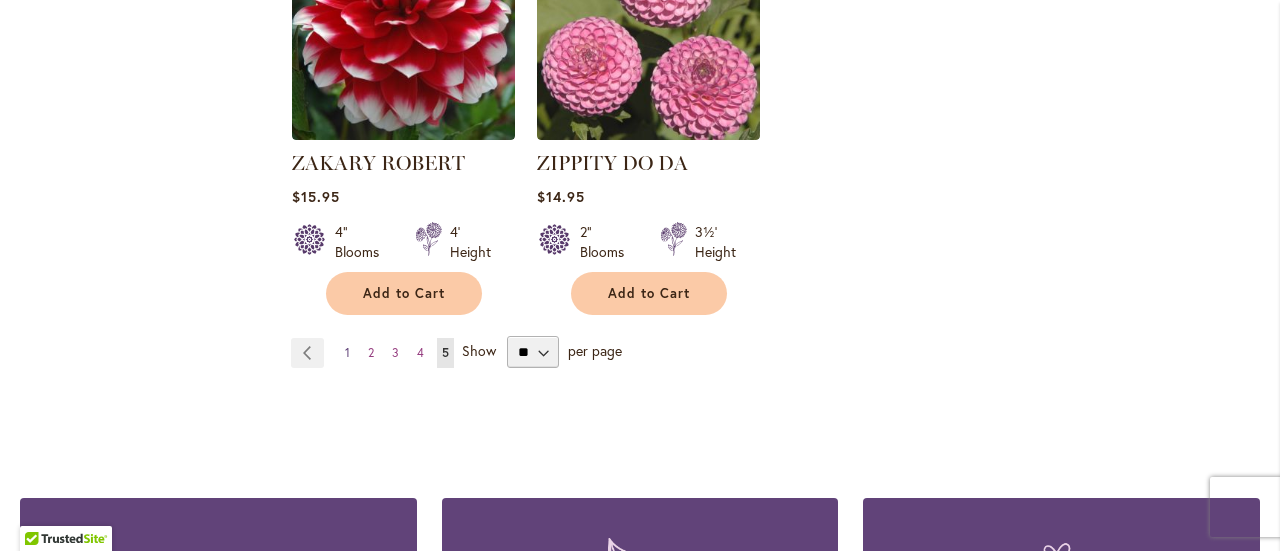 click on "Page
1" at bounding box center (347, 353) 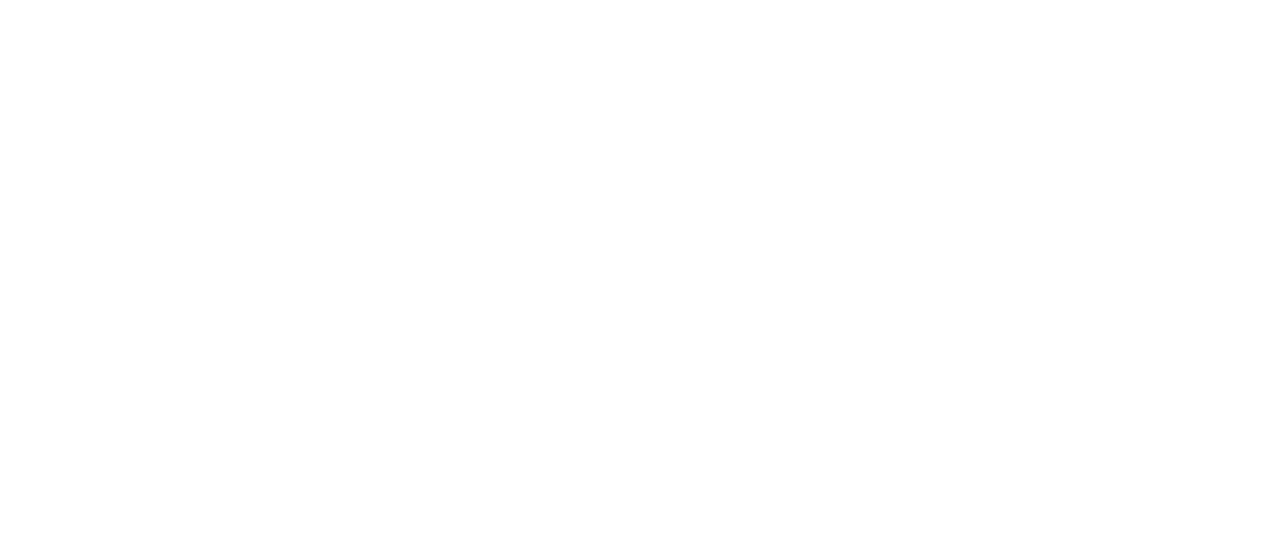 scroll, scrollTop: 0, scrollLeft: 0, axis: both 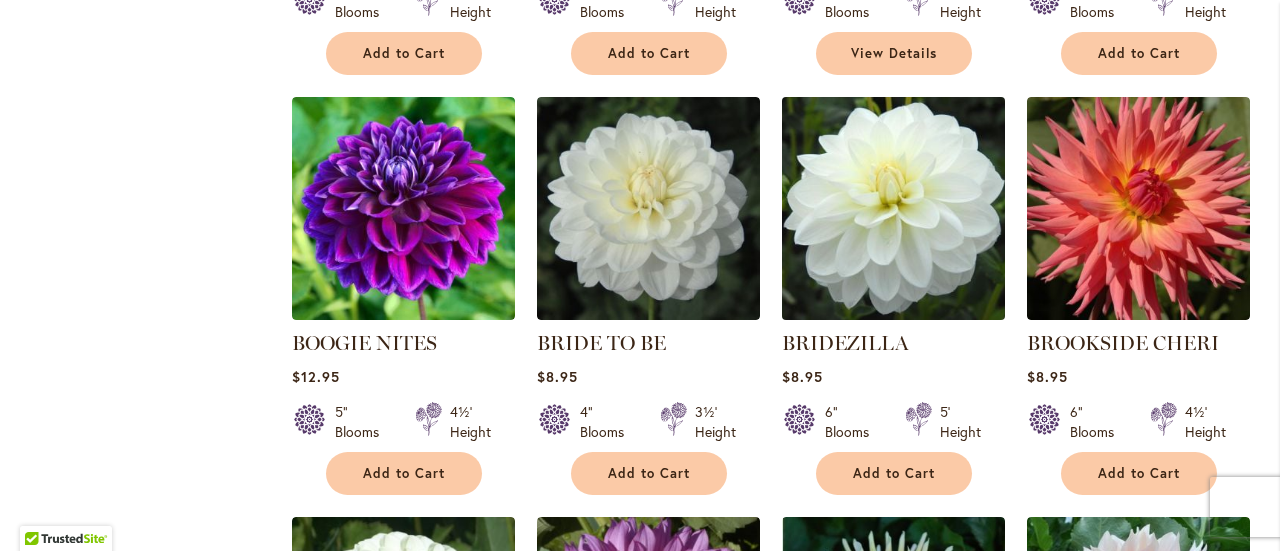 click at bounding box center [893, 208] 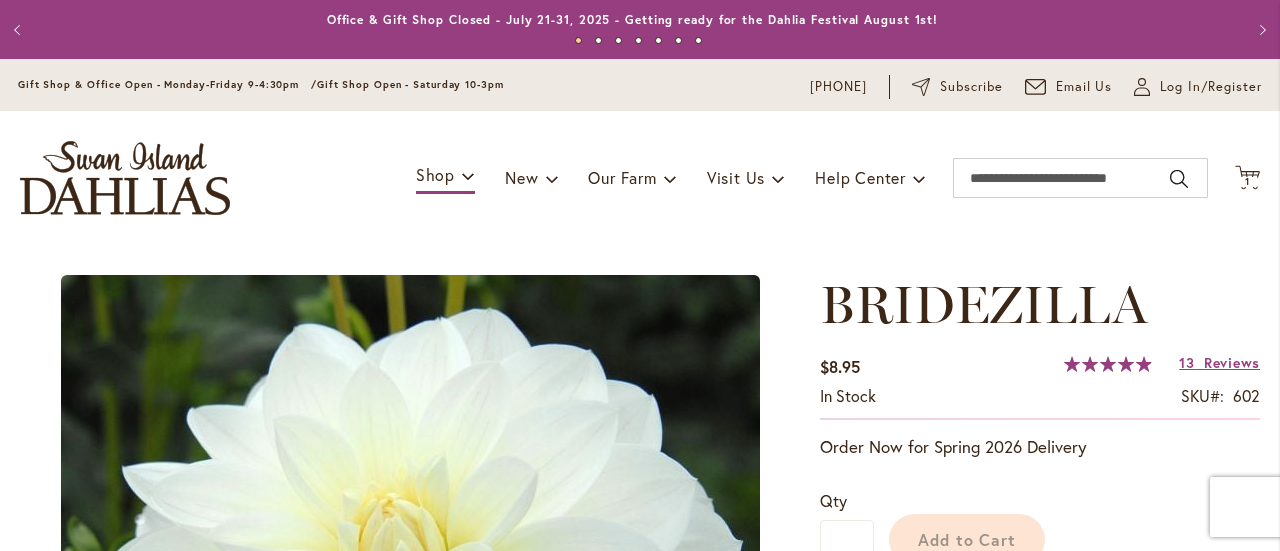 scroll, scrollTop: 0, scrollLeft: 0, axis: both 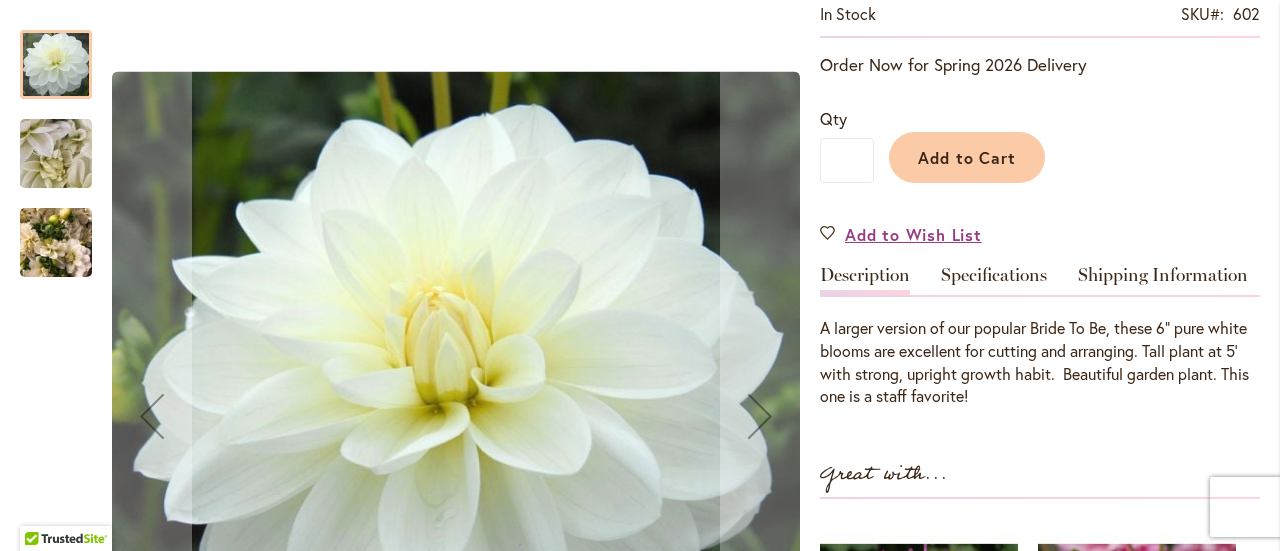 click at bounding box center [56, 154] 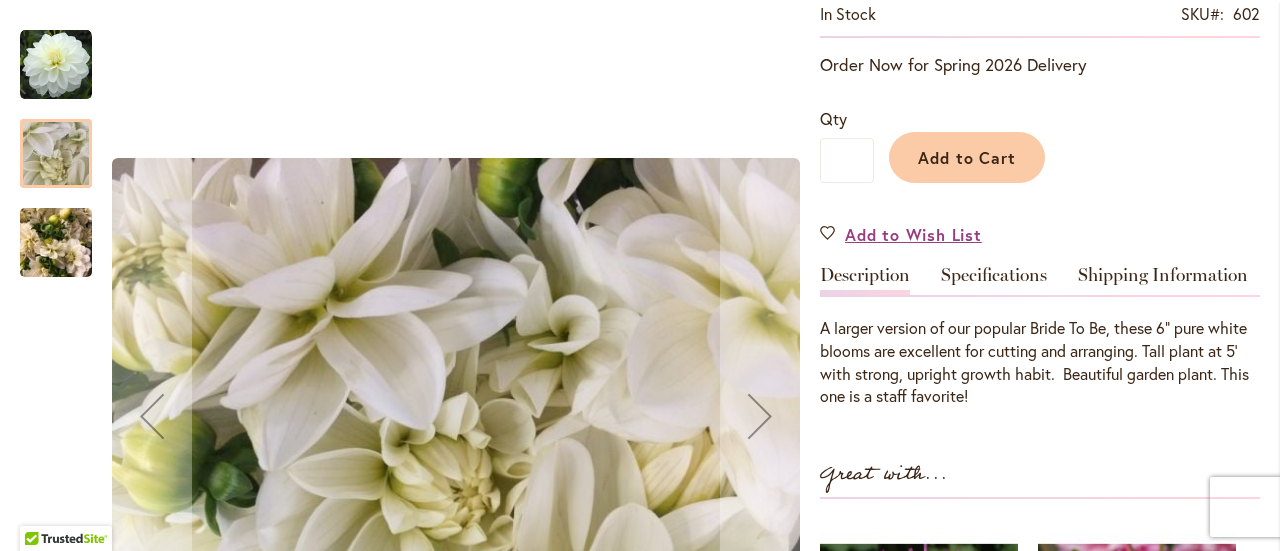 click at bounding box center [56, 243] 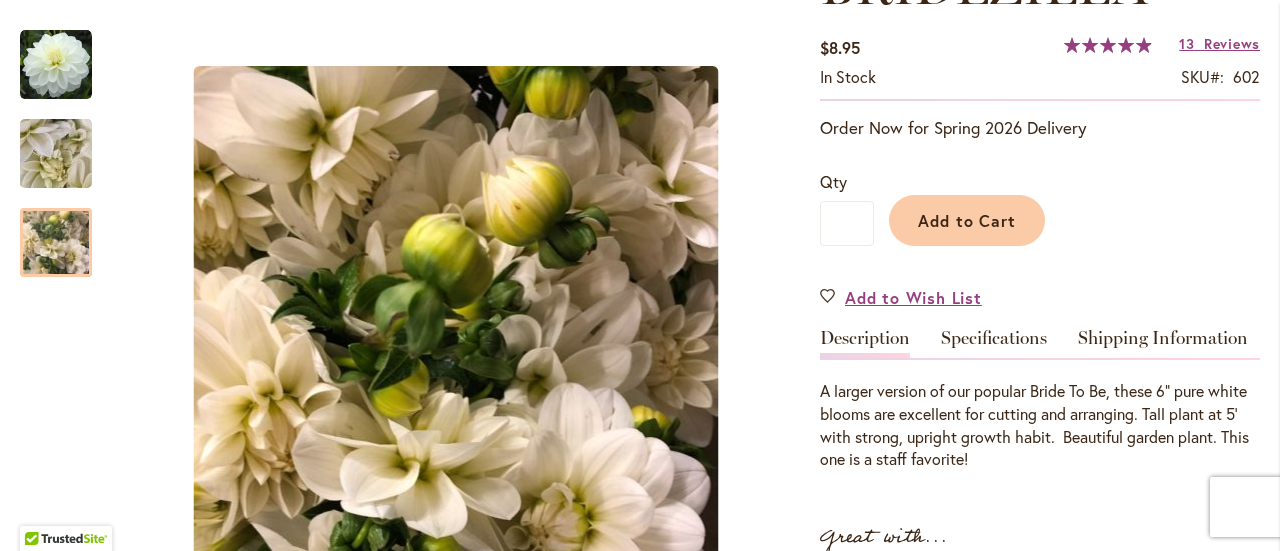 scroll, scrollTop: 400, scrollLeft: 0, axis: vertical 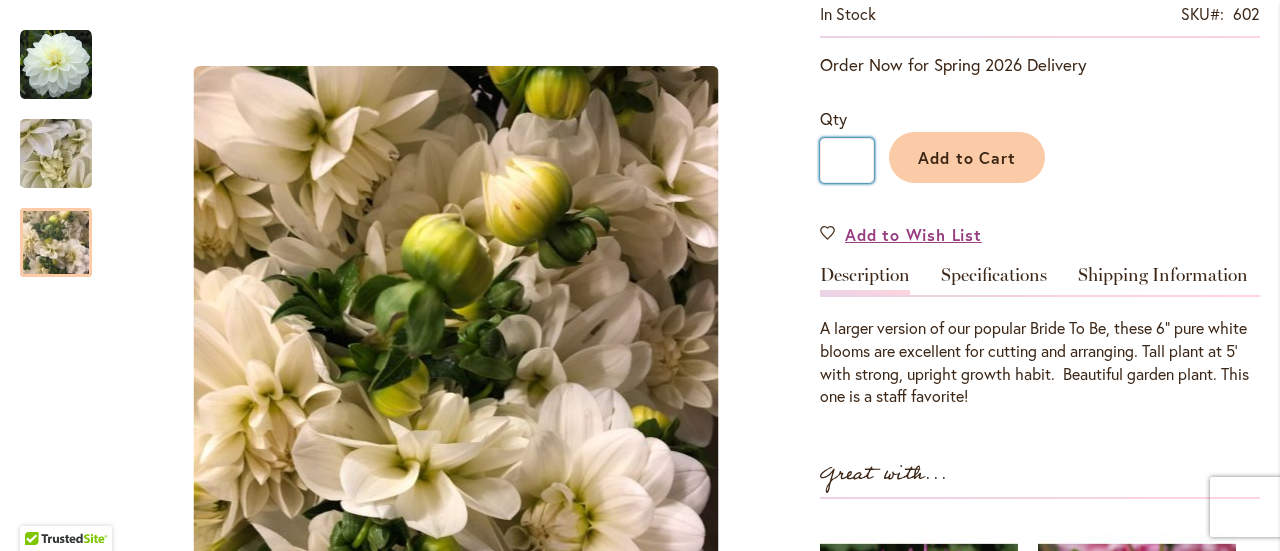 click on "*" at bounding box center [847, 160] 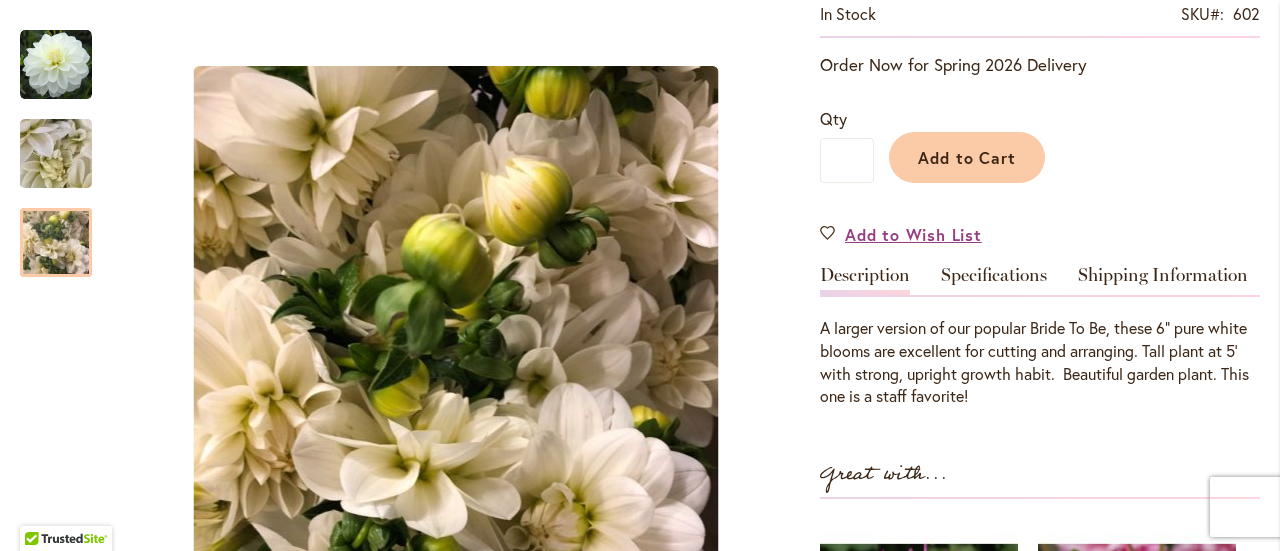 click on "Add to Cart" at bounding box center [1067, 152] 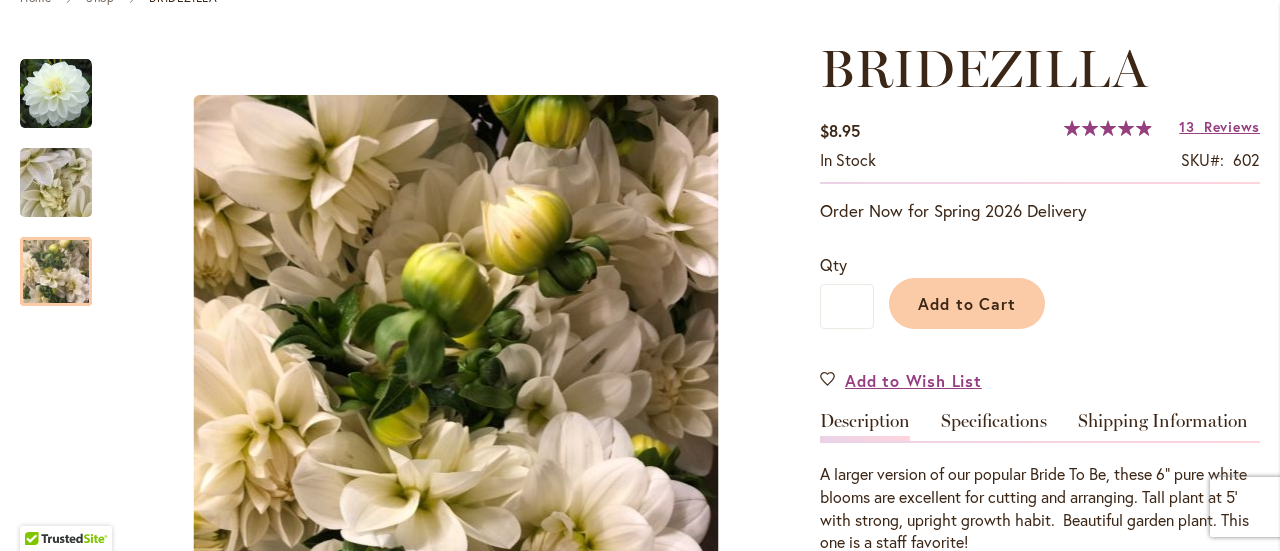 scroll, scrollTop: 100, scrollLeft: 0, axis: vertical 